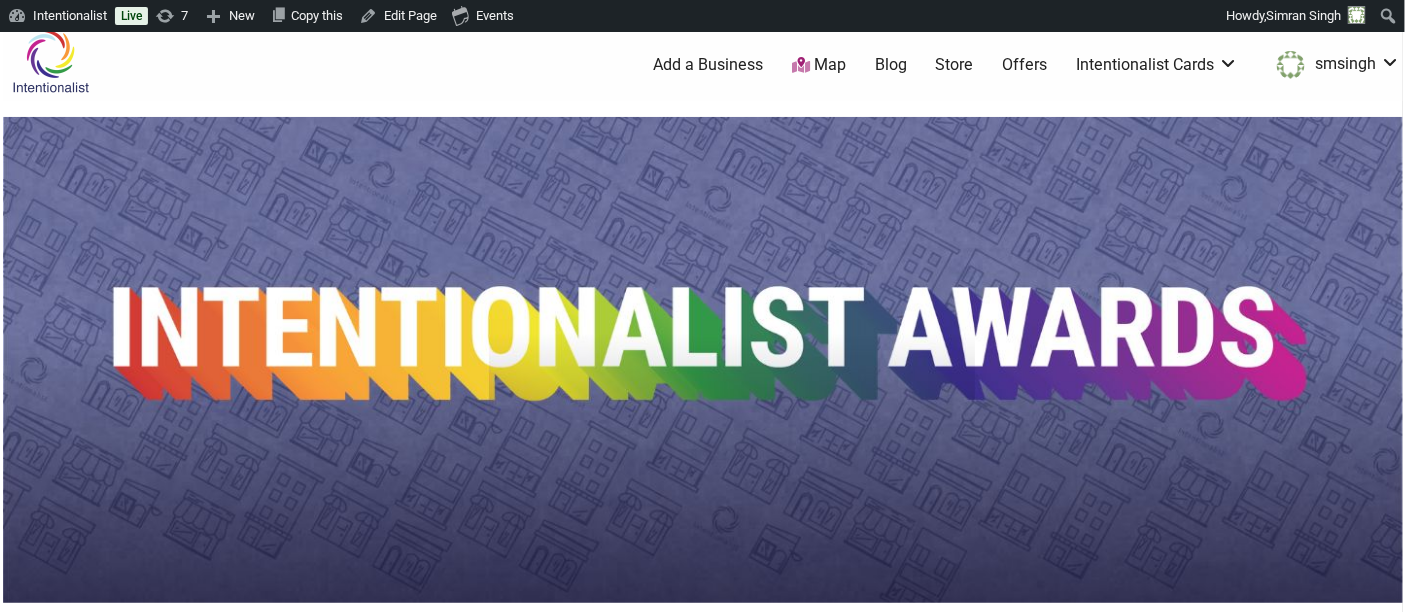 scroll, scrollTop: 0, scrollLeft: 0, axis: both 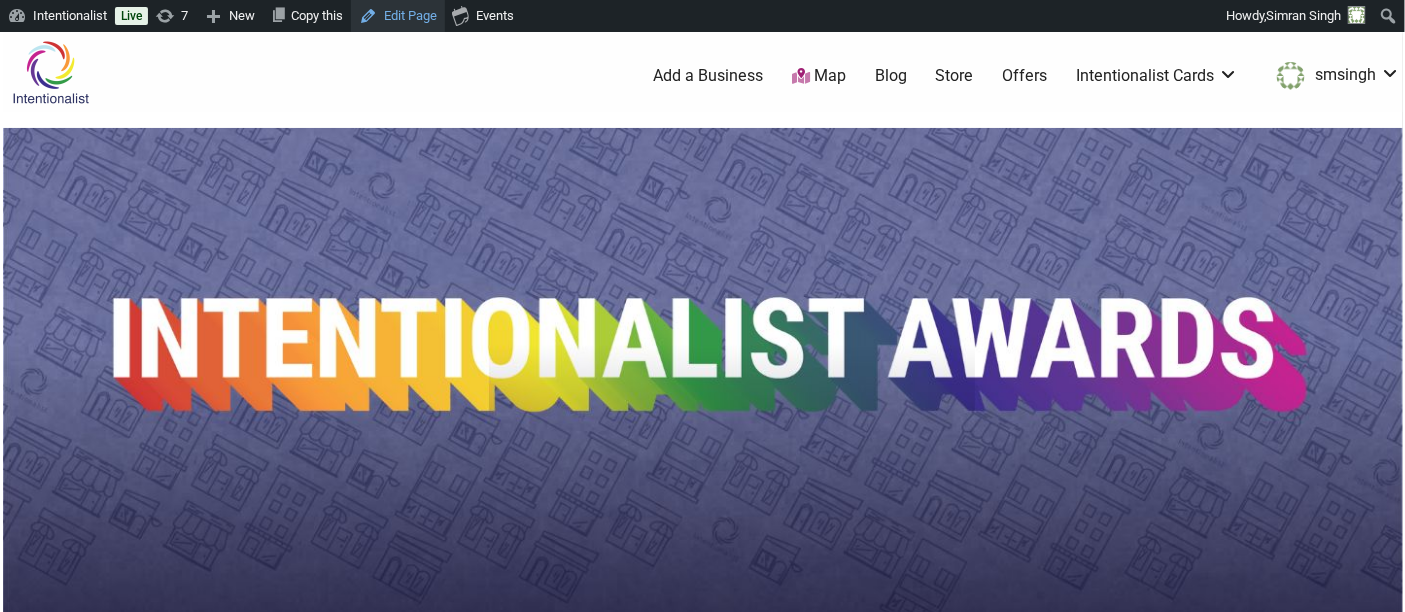 click on "Edit Page" at bounding box center (398, 16) 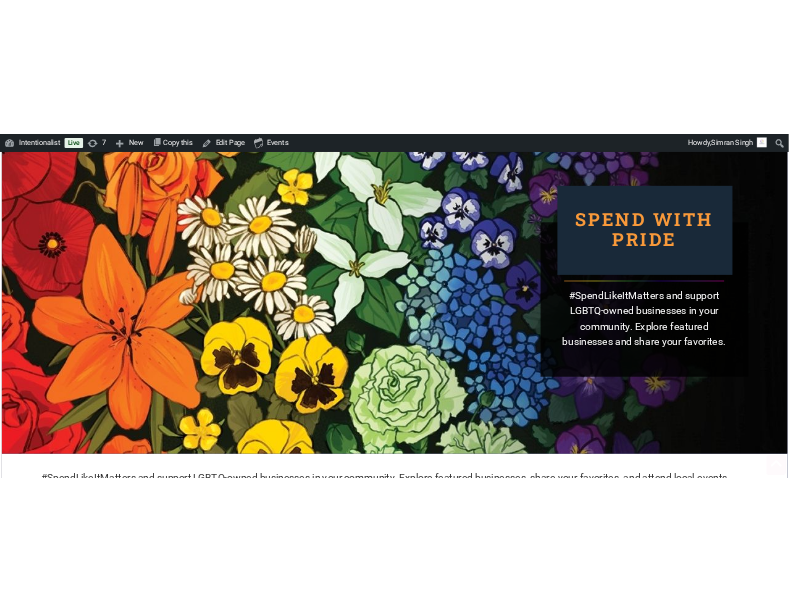 scroll, scrollTop: 113, scrollLeft: 0, axis: vertical 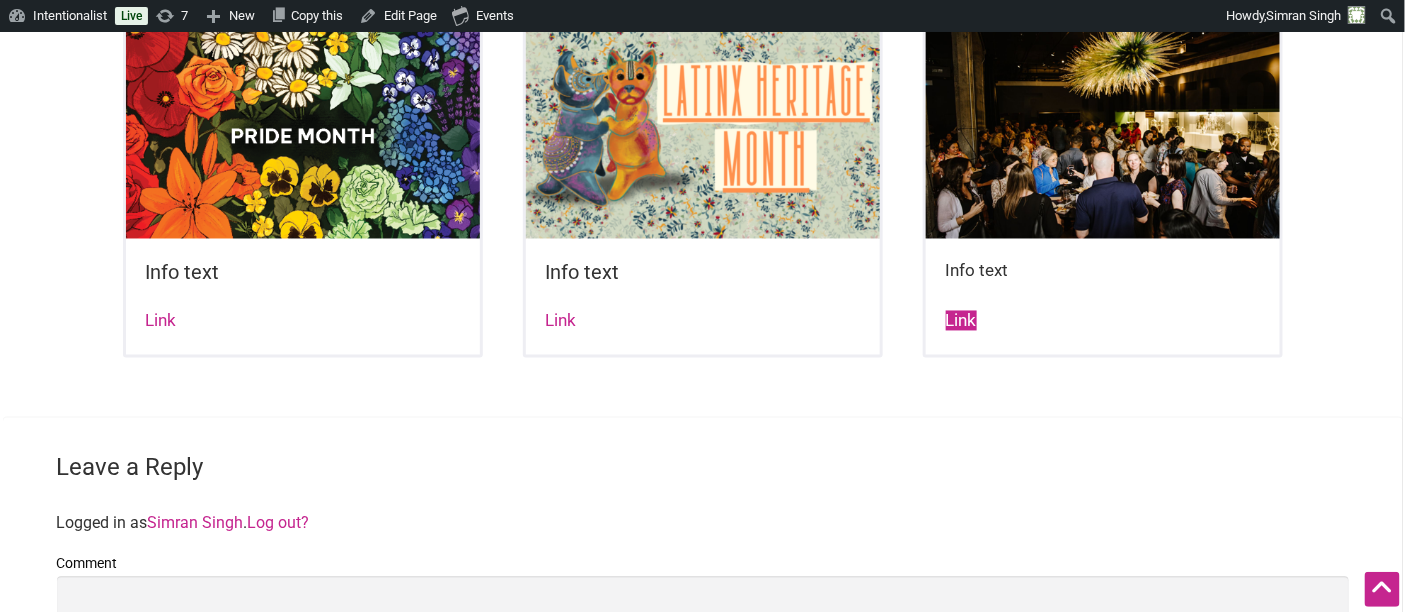 click on "Link" at bounding box center [961, 321] 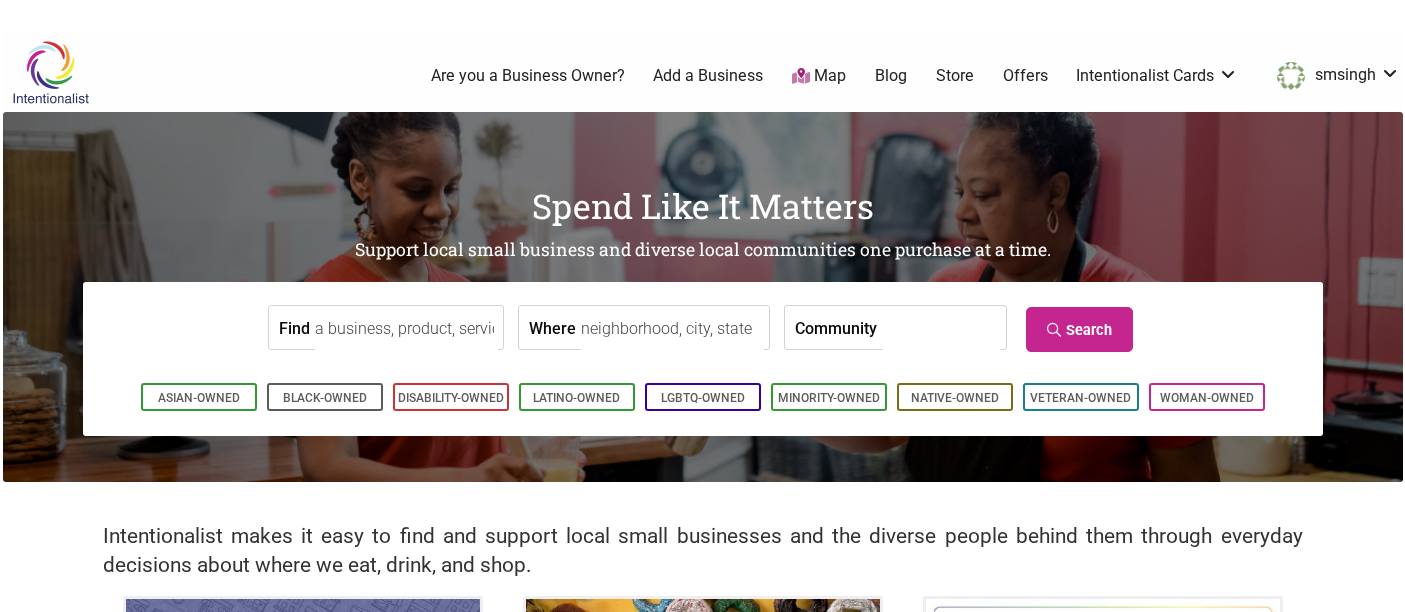 scroll, scrollTop: 0, scrollLeft: 0, axis: both 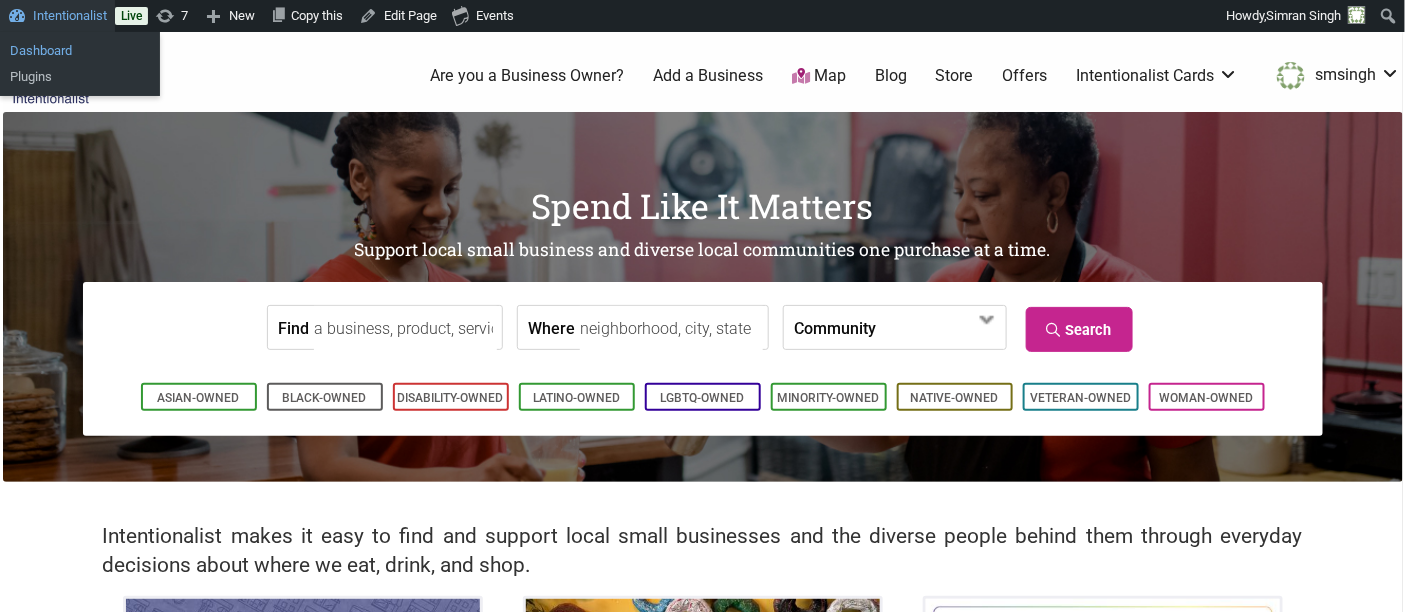 click on "Dashboard" at bounding box center (80, 51) 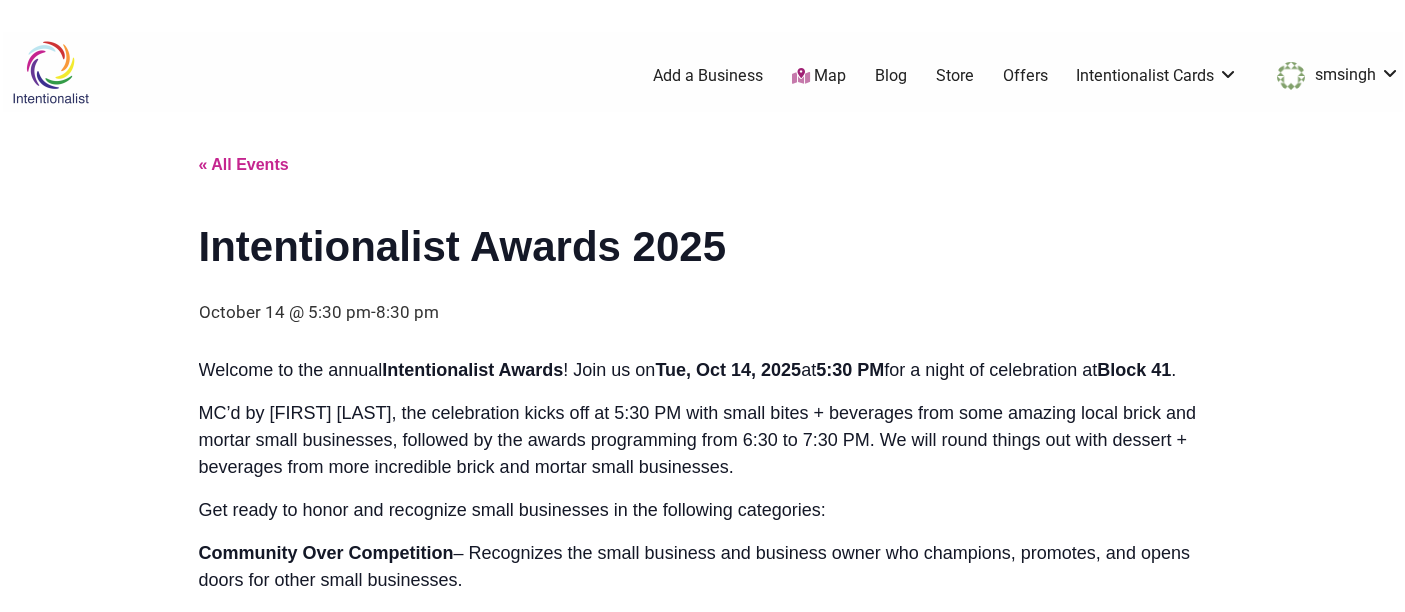 scroll, scrollTop: 0, scrollLeft: 0, axis: both 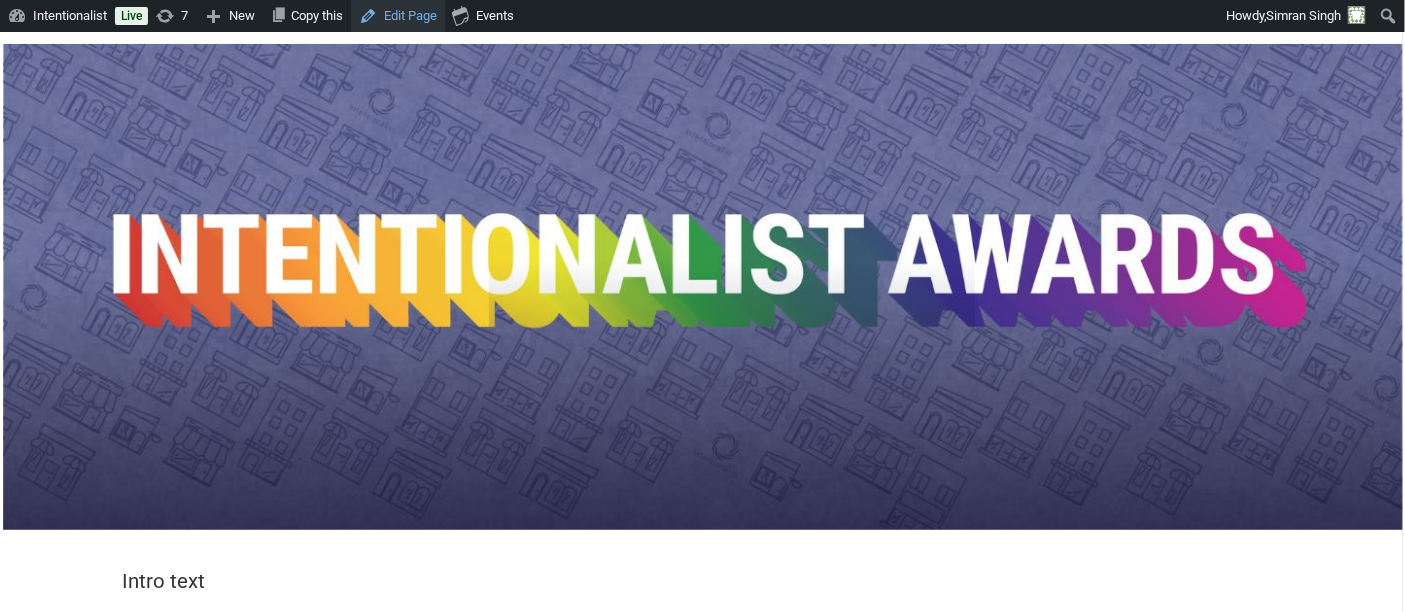 click on "Edit Page" at bounding box center (398, 16) 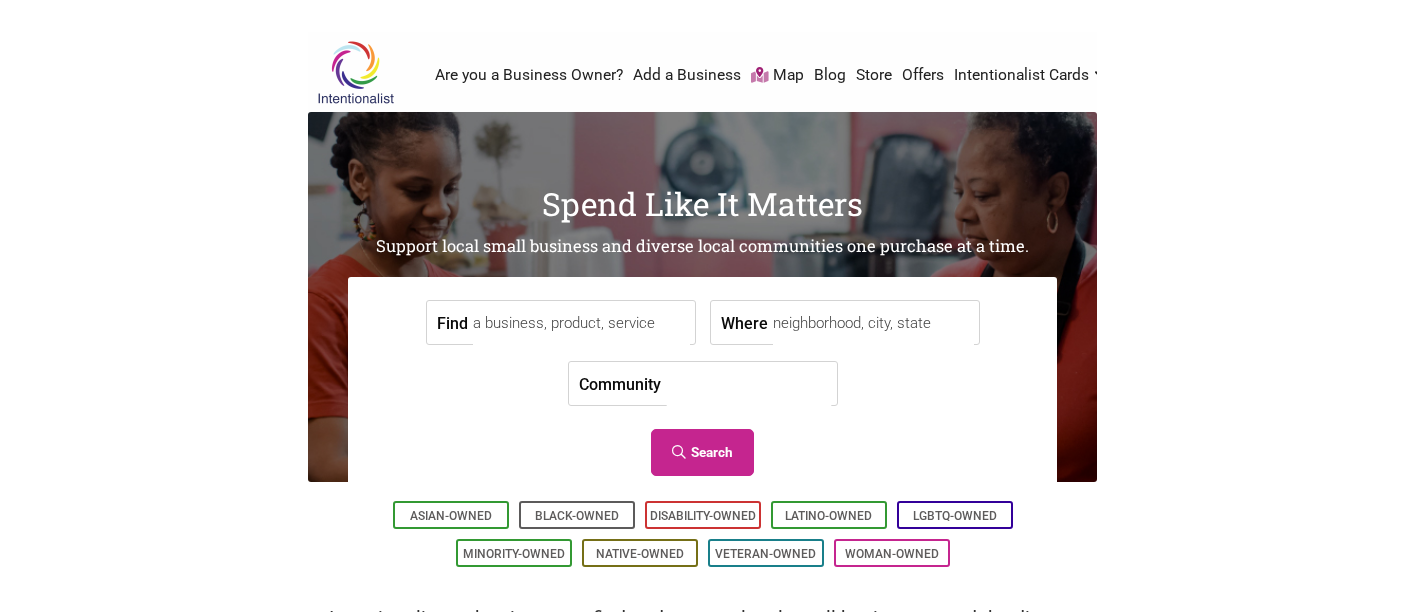 scroll, scrollTop: 0, scrollLeft: 0, axis: both 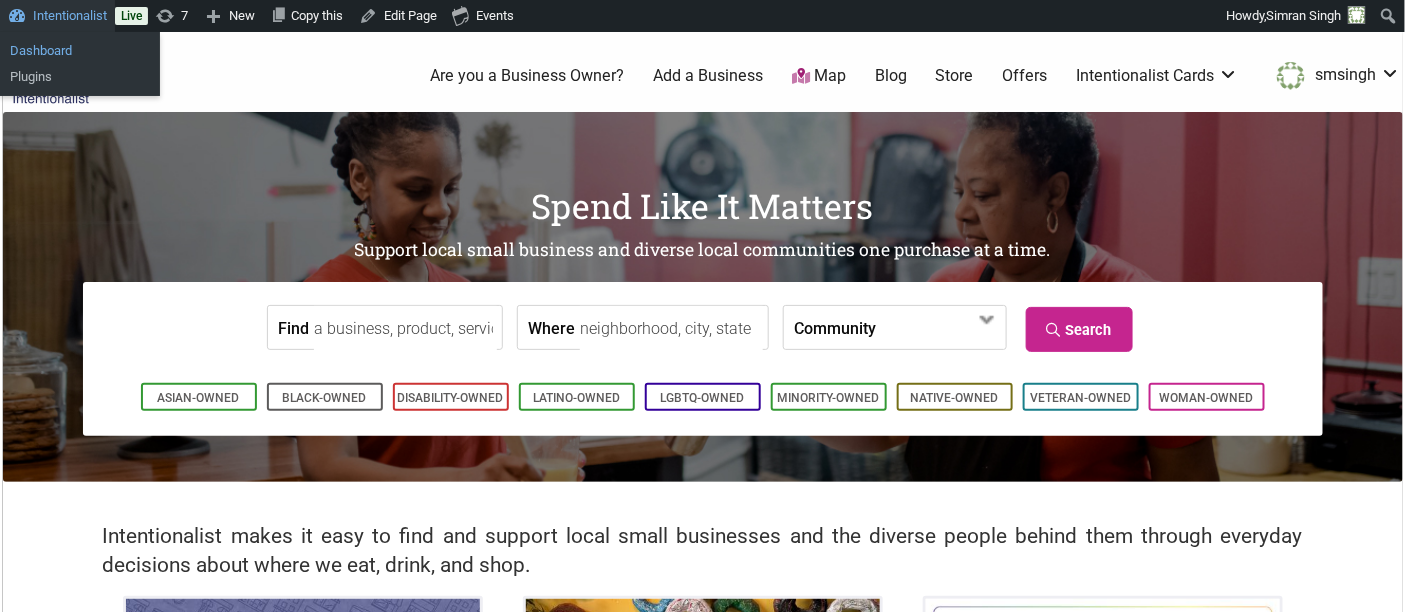click on "Dashboard" at bounding box center [80, 51] 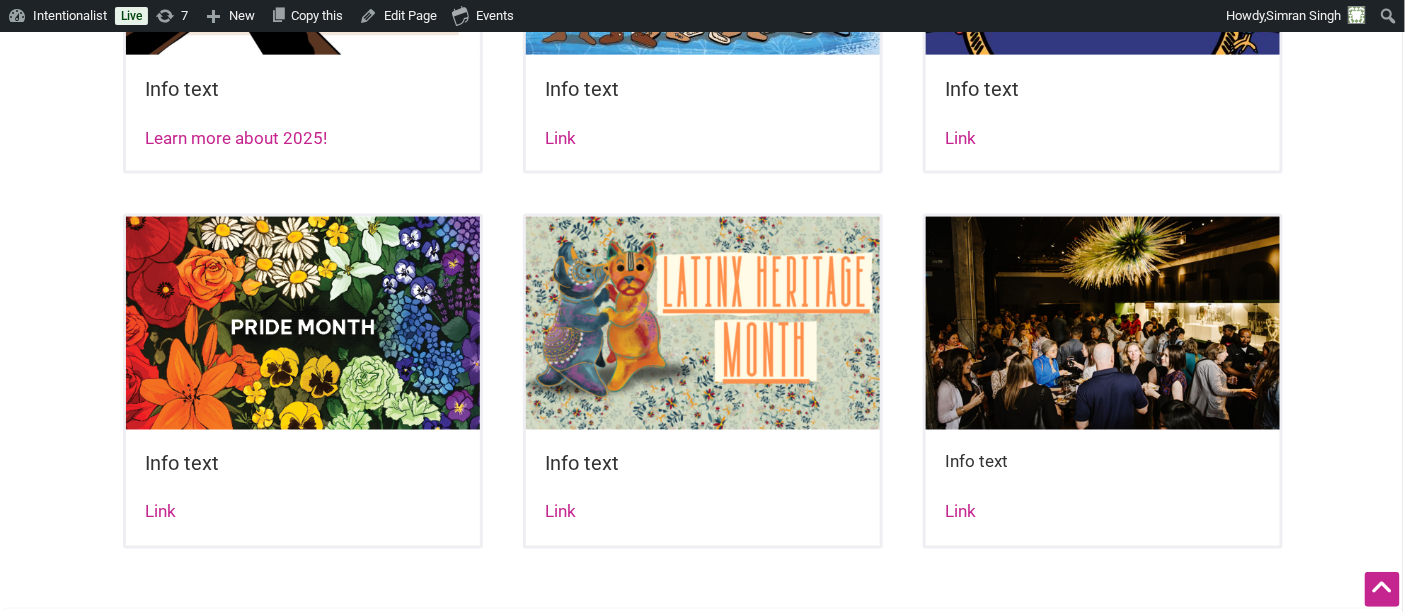 scroll, scrollTop: 882, scrollLeft: 0, axis: vertical 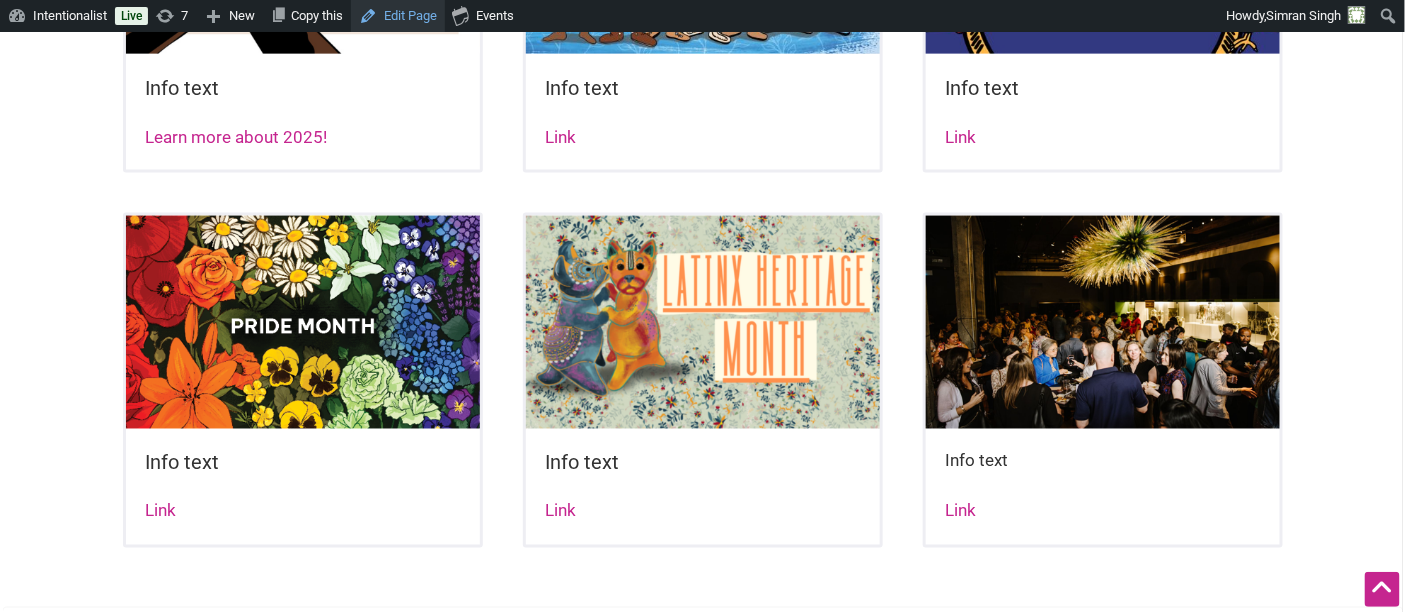 click on "Edit Page" at bounding box center [398, 16] 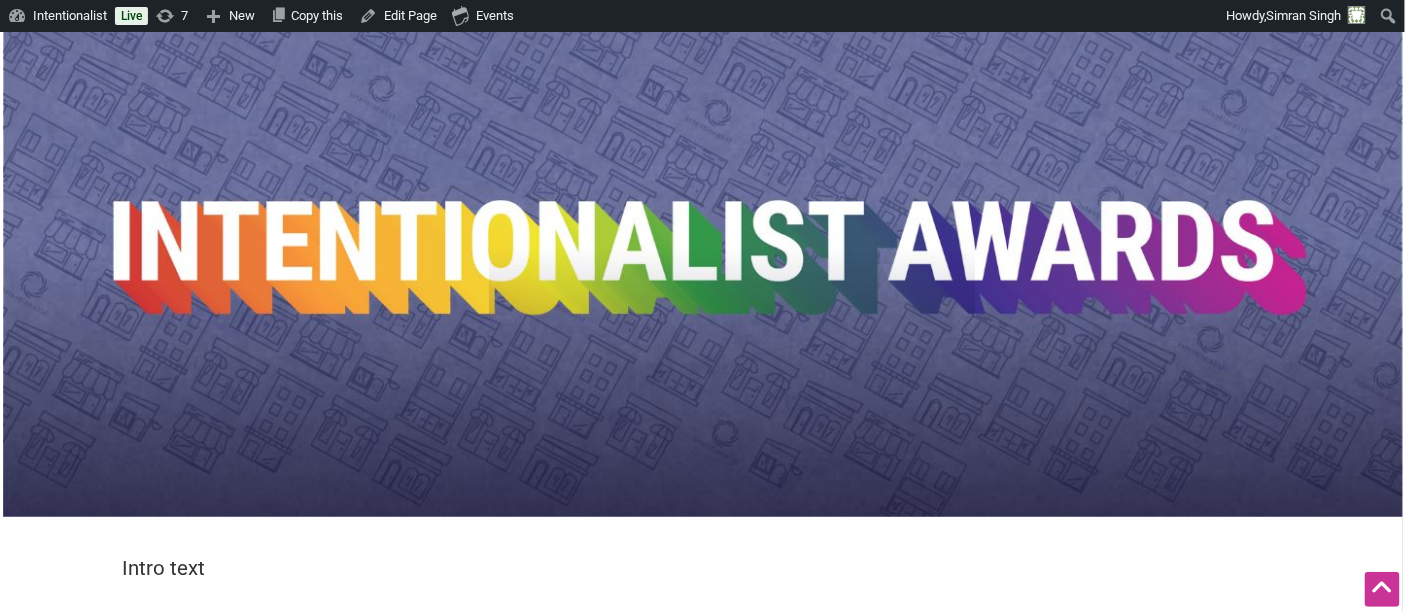 scroll, scrollTop: 96, scrollLeft: 0, axis: vertical 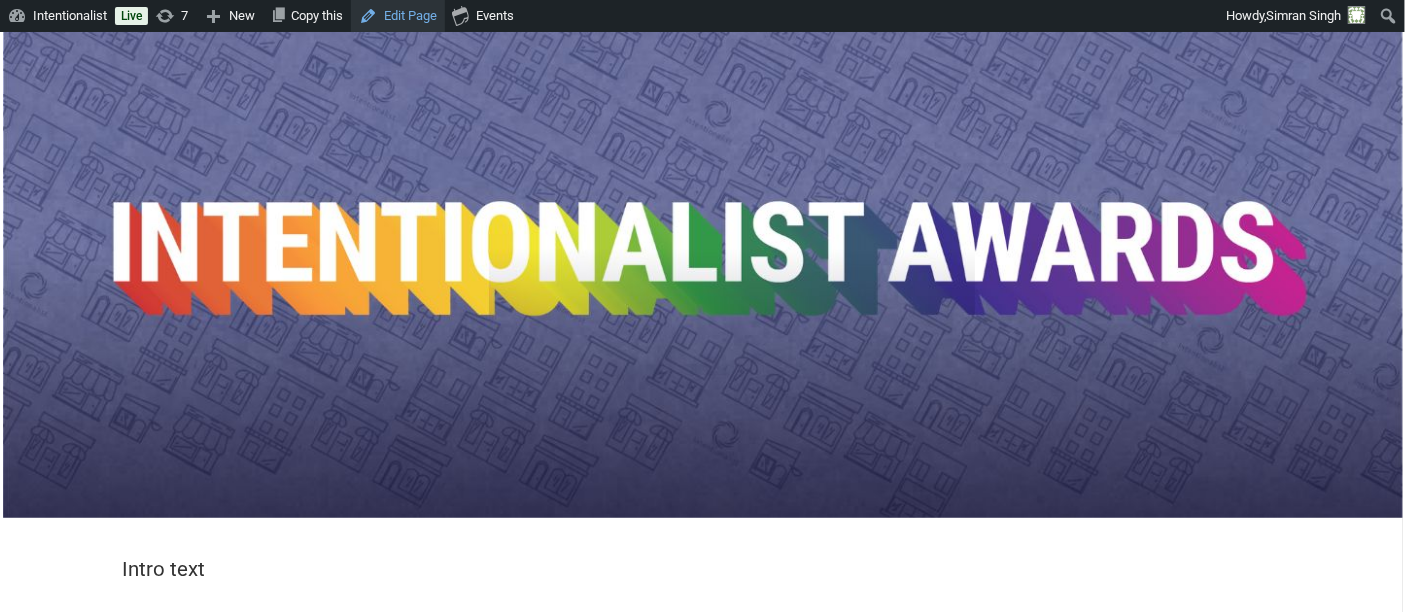 click on "Edit Page" at bounding box center [398, 16] 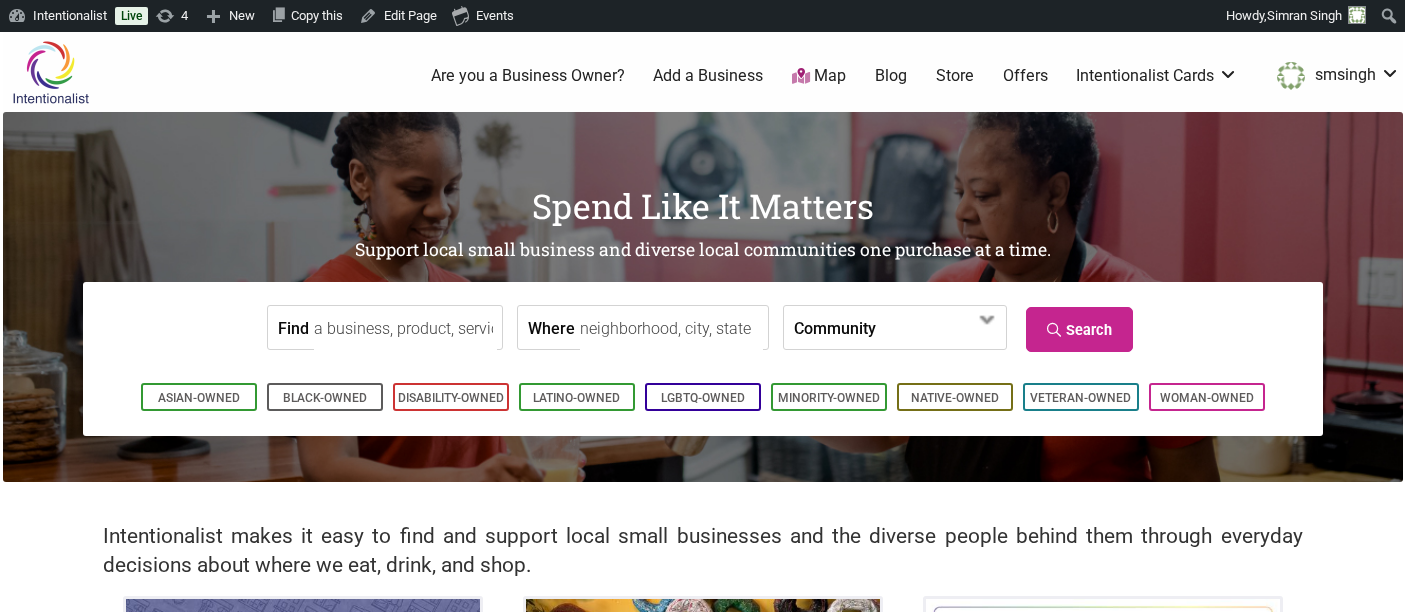 scroll, scrollTop: 0, scrollLeft: 0, axis: both 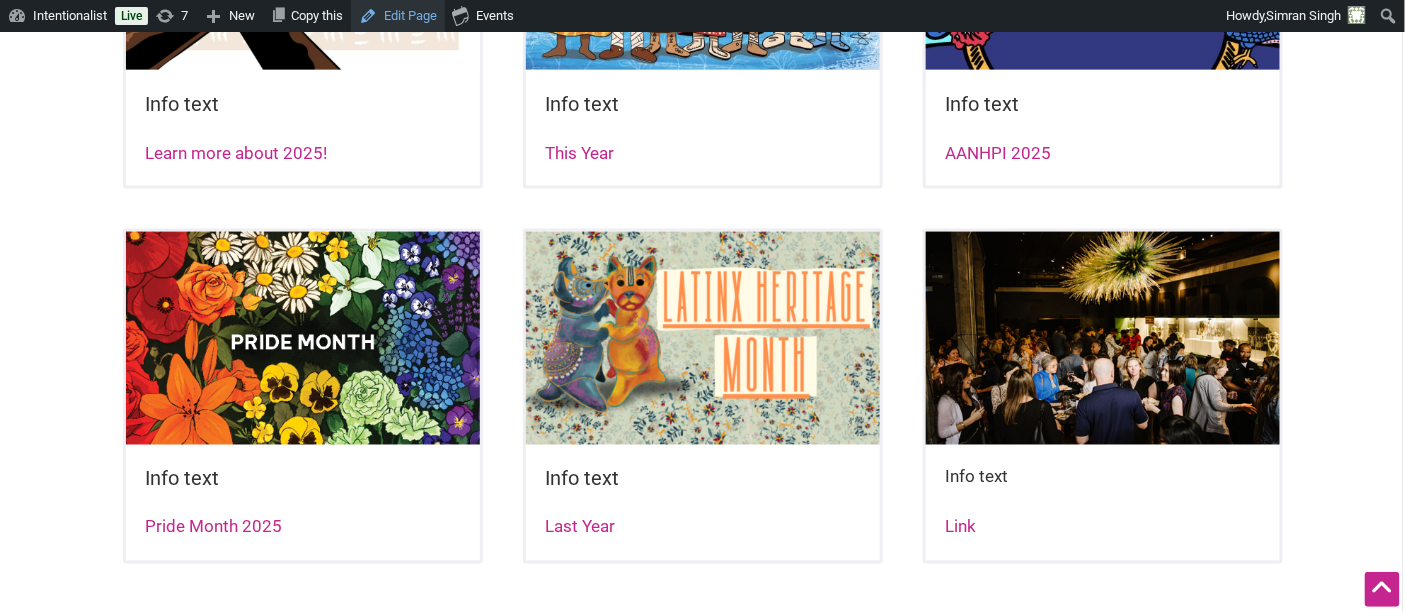 click on "Edit Page" at bounding box center (398, 16) 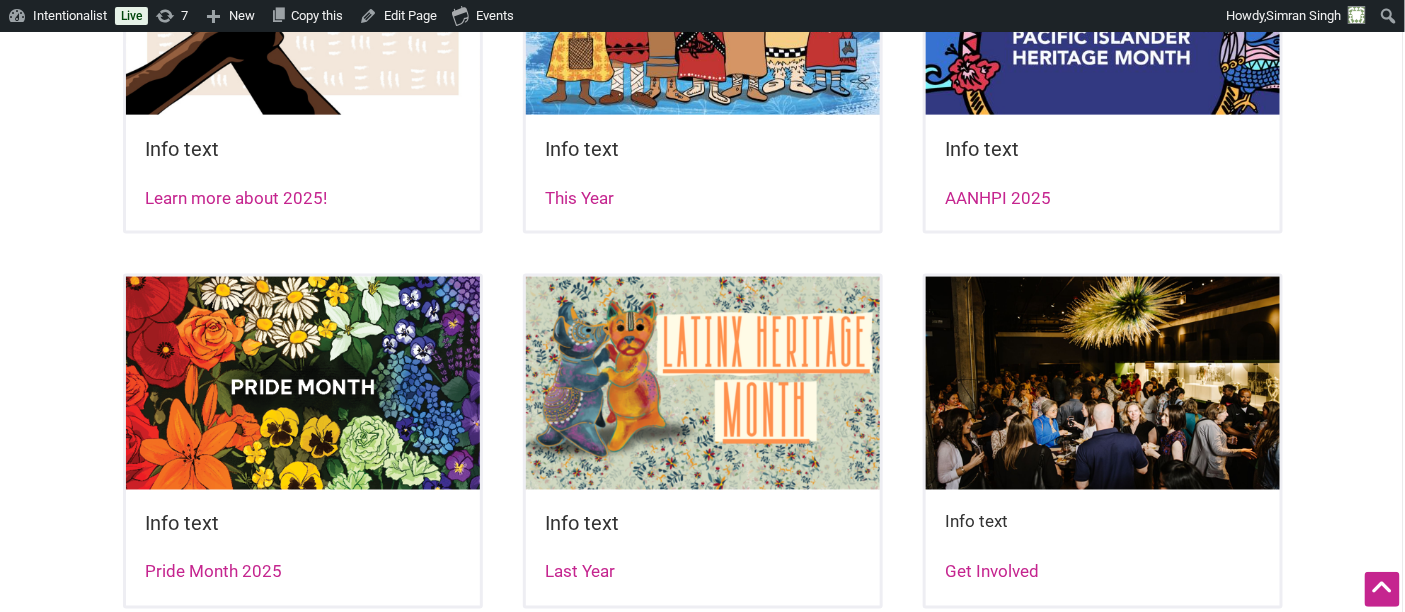 scroll, scrollTop: 877, scrollLeft: 0, axis: vertical 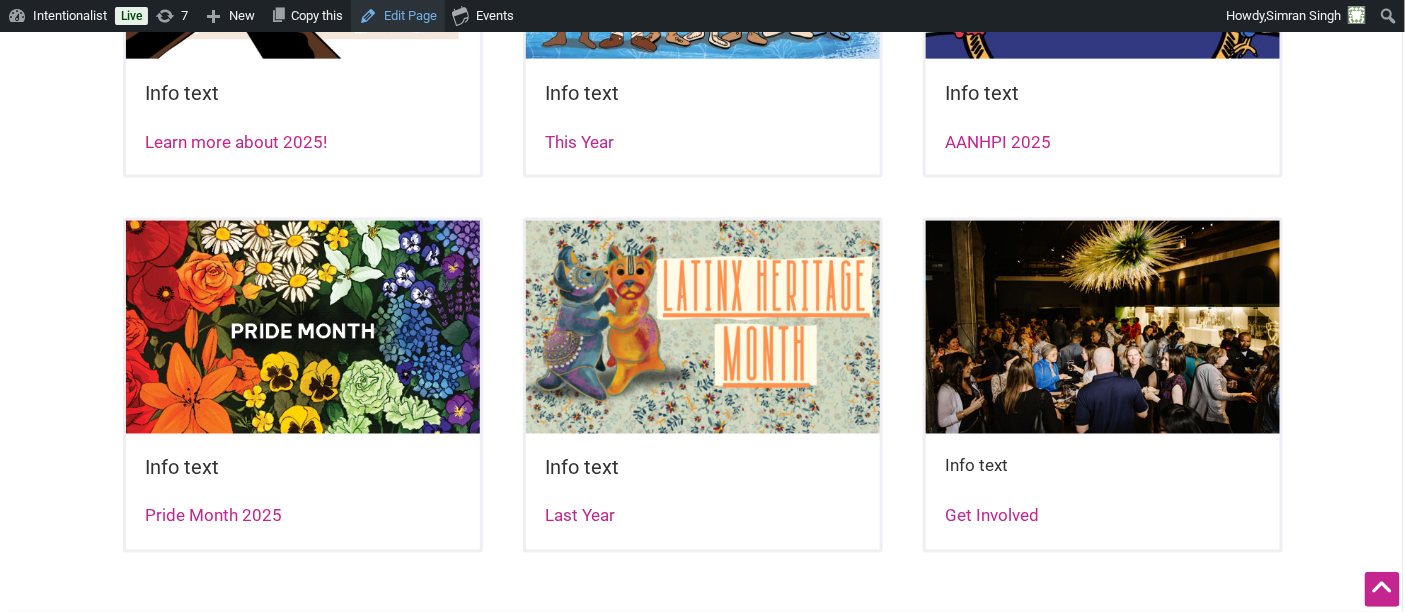 click on "Edit Page" at bounding box center [398, 16] 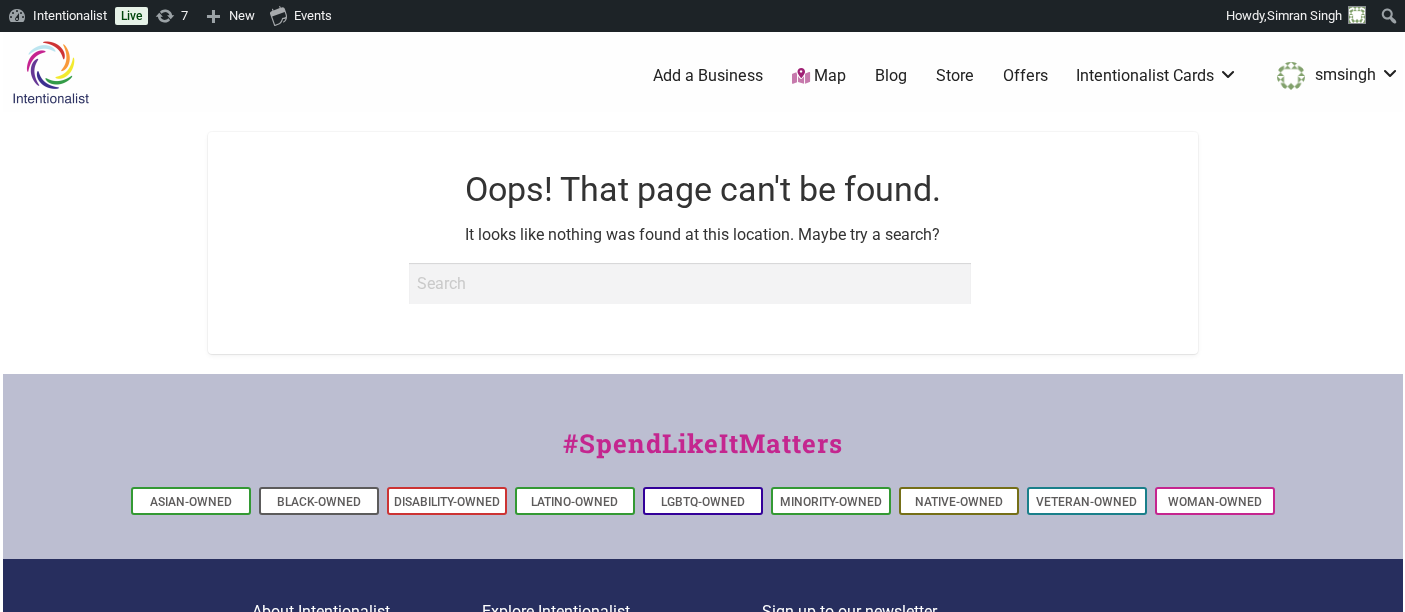 scroll, scrollTop: 0, scrollLeft: 0, axis: both 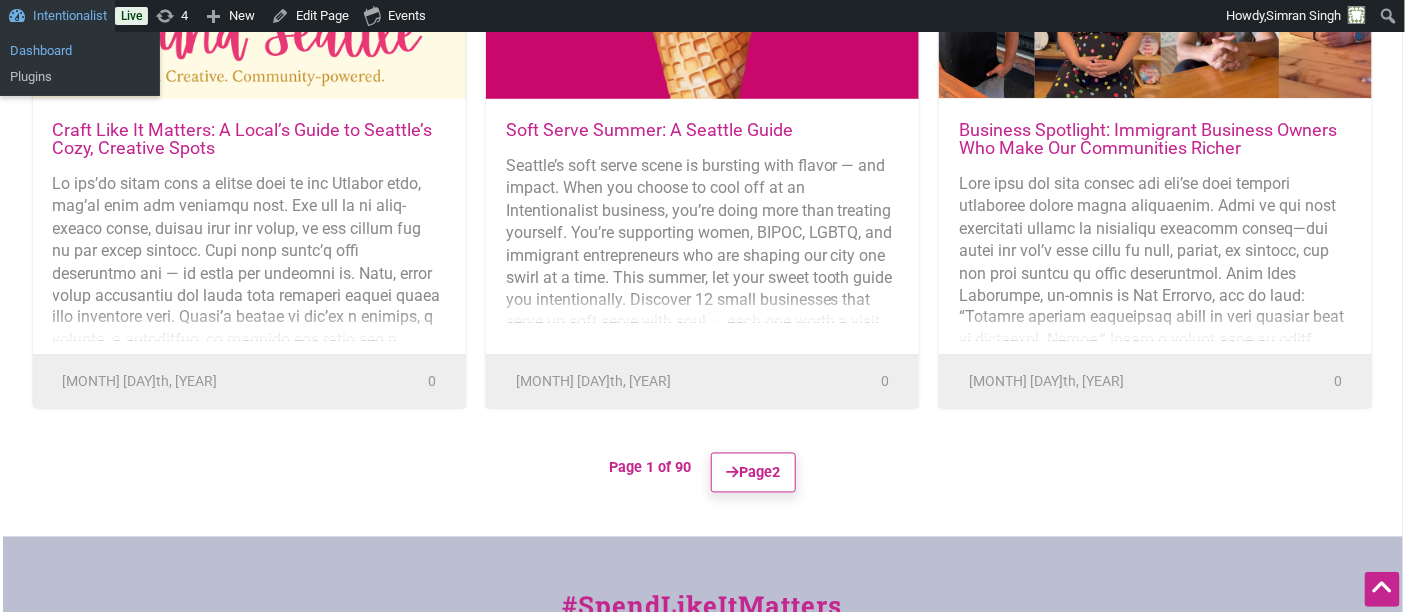 click on "Dashboard" at bounding box center (80, 51) 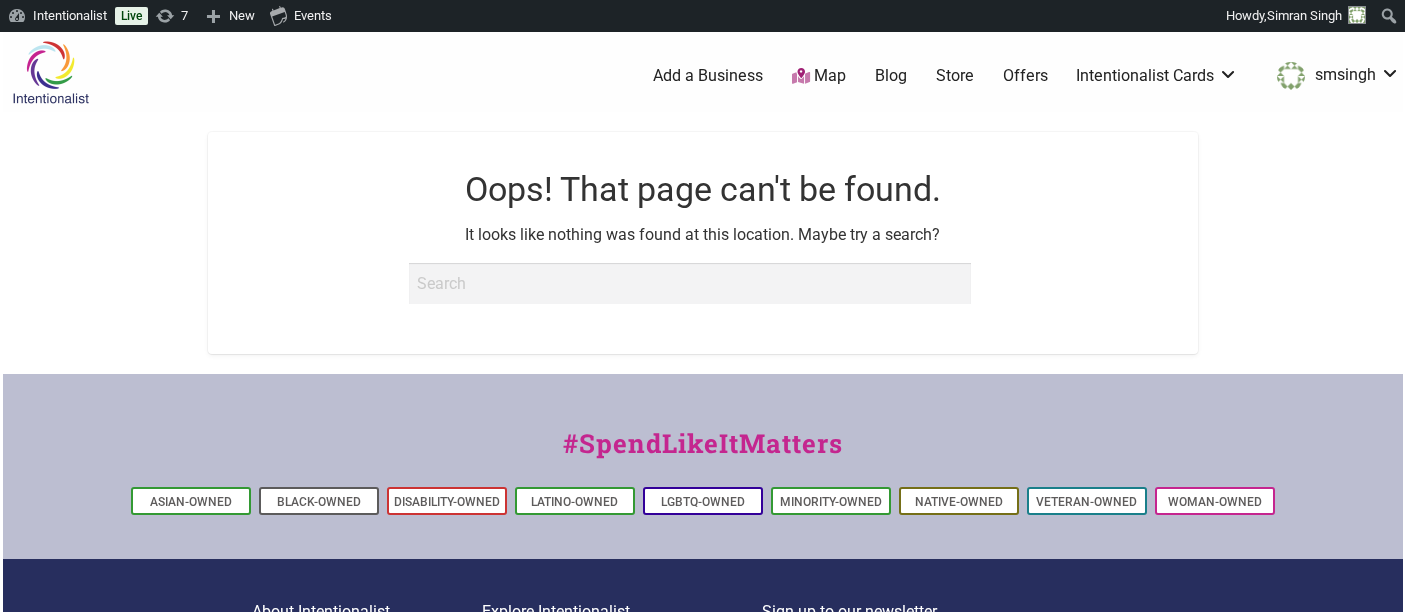 scroll, scrollTop: 0, scrollLeft: 0, axis: both 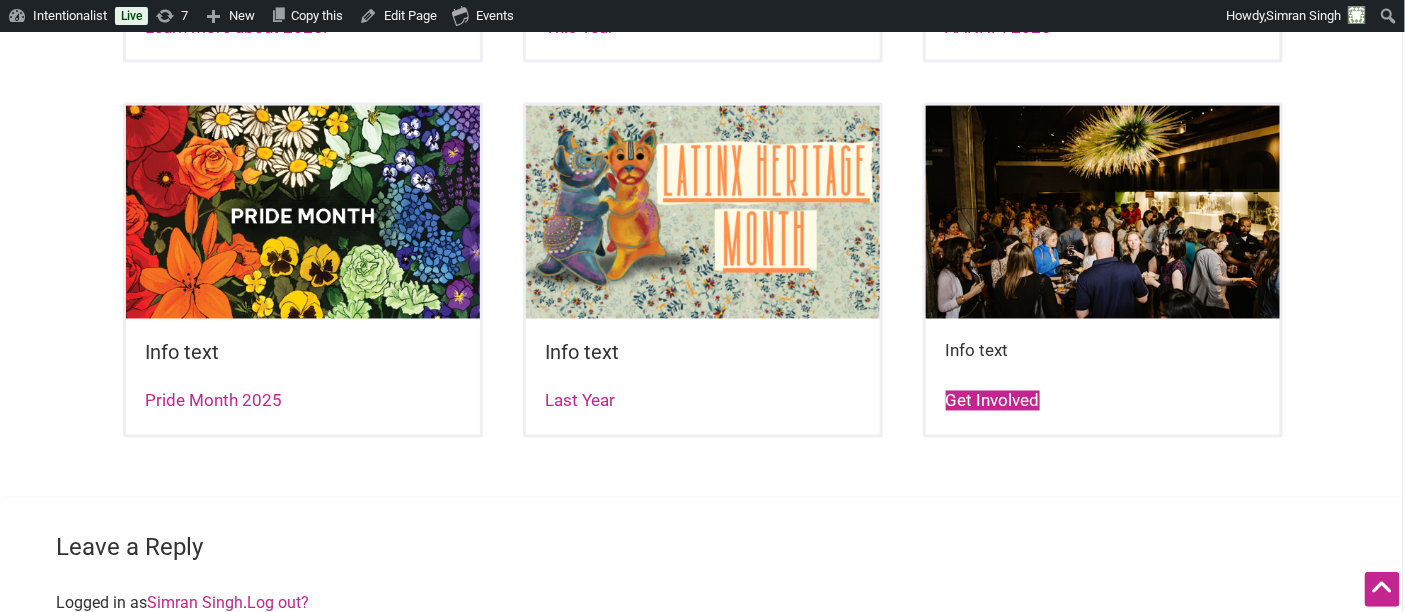 click on "Get Involved" at bounding box center [993, 401] 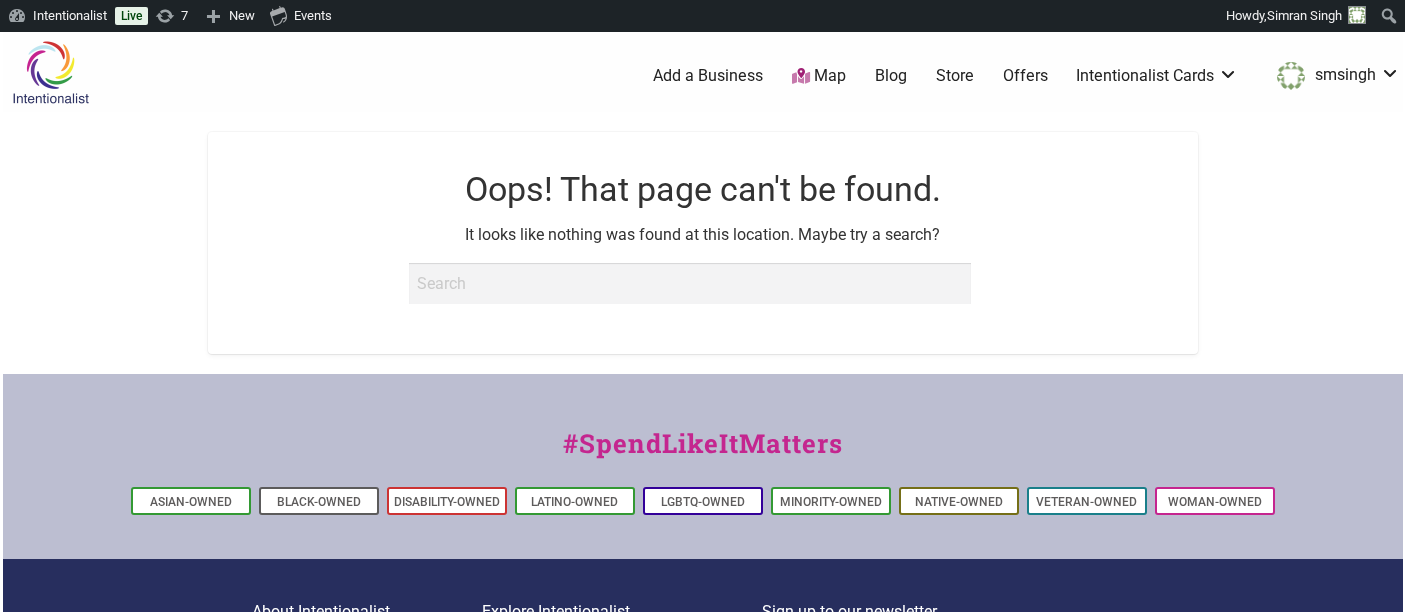 scroll, scrollTop: 0, scrollLeft: 0, axis: both 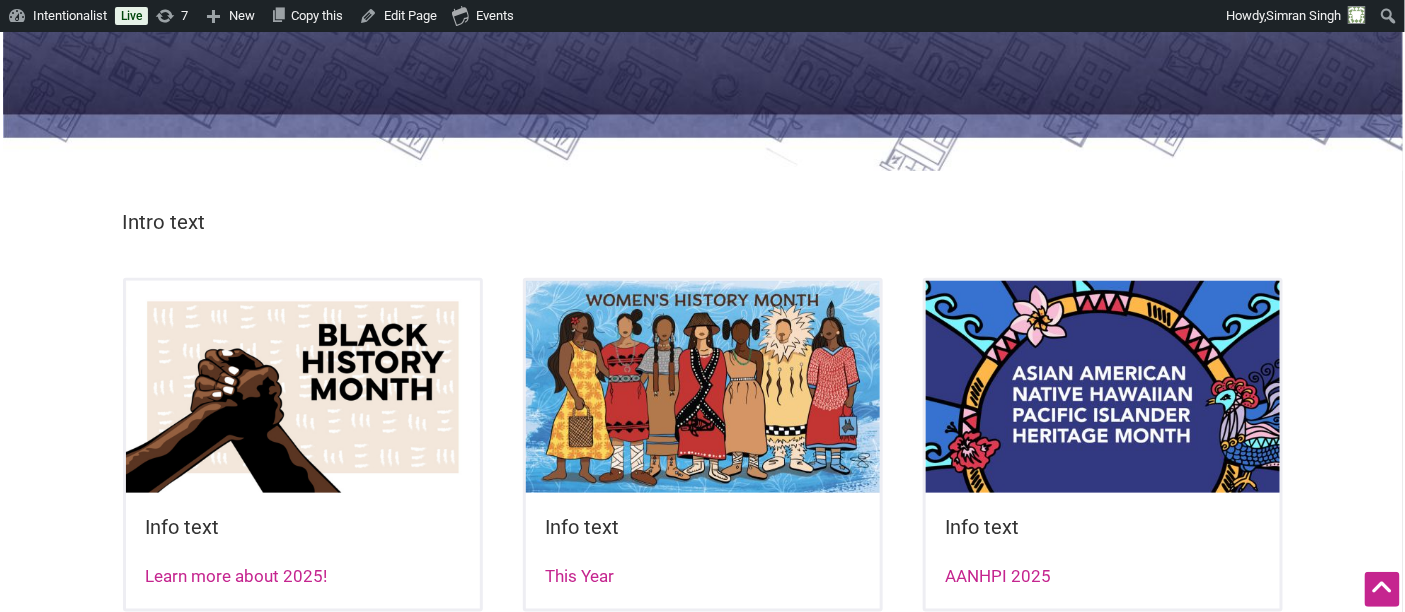 click on "Info text
Learn more about 2025!
Info text
This Year
Info text
AANHPI 2025" at bounding box center [703, 465] 